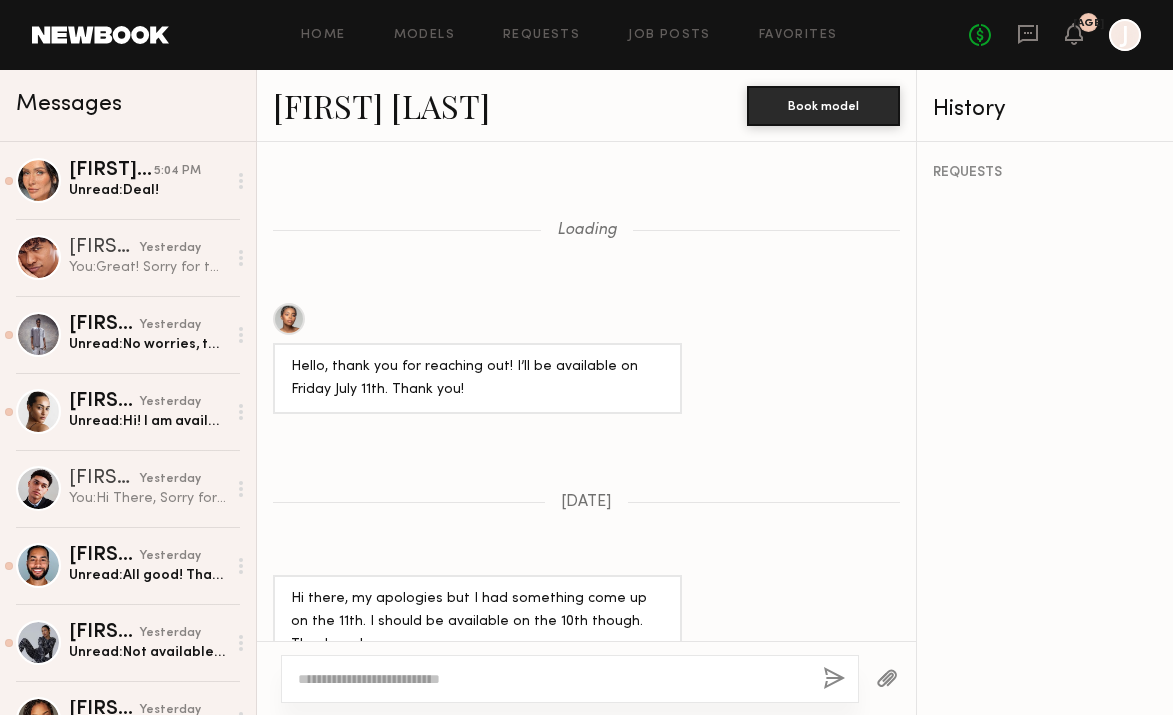 scroll, scrollTop: 0, scrollLeft: 0, axis: both 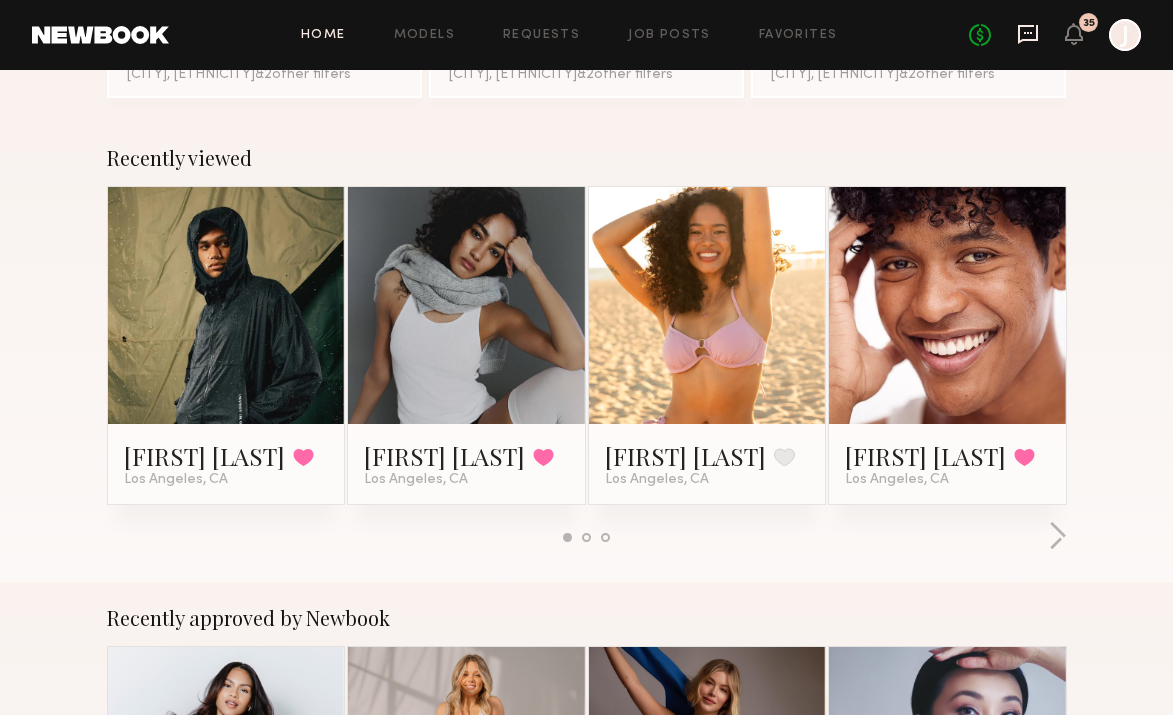 click 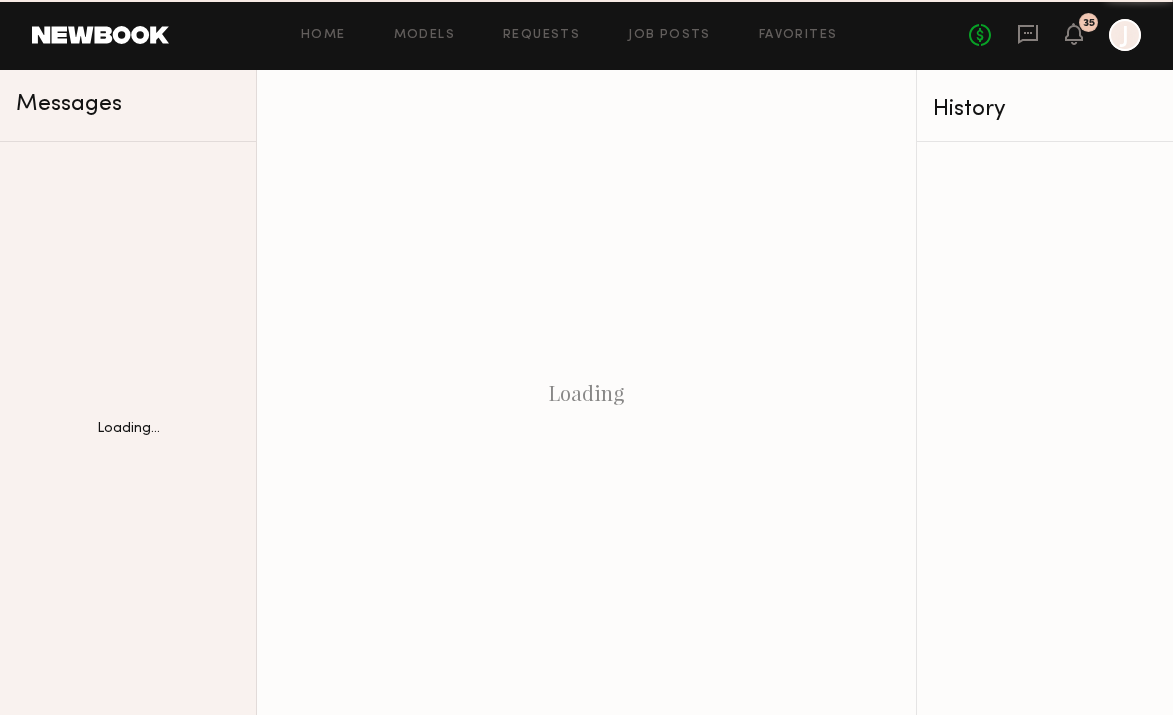 scroll, scrollTop: 0, scrollLeft: 0, axis: both 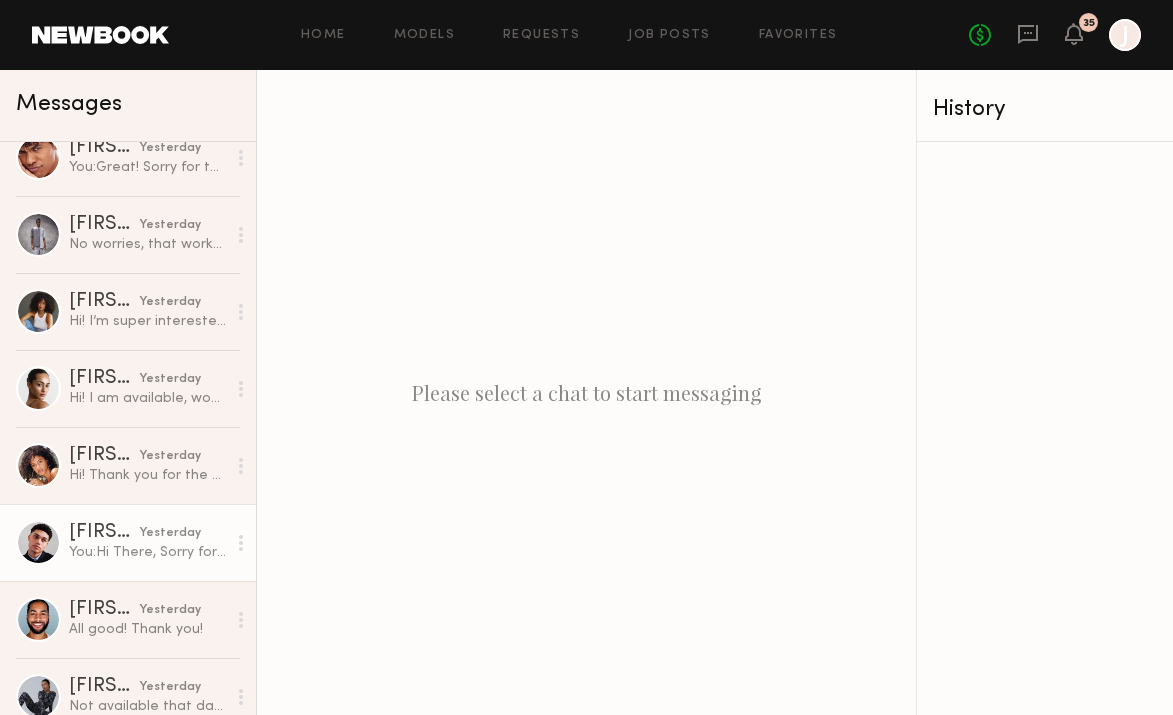 click on "[FIRST] [LAST]" 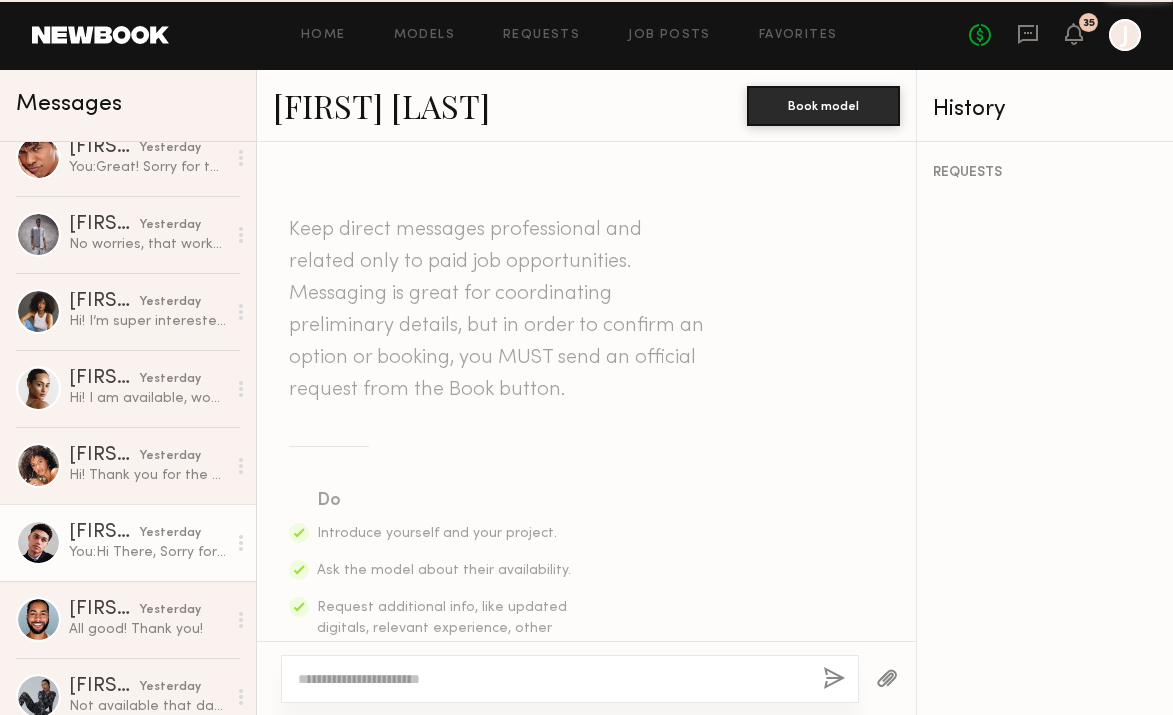 scroll, scrollTop: 2167, scrollLeft: 0, axis: vertical 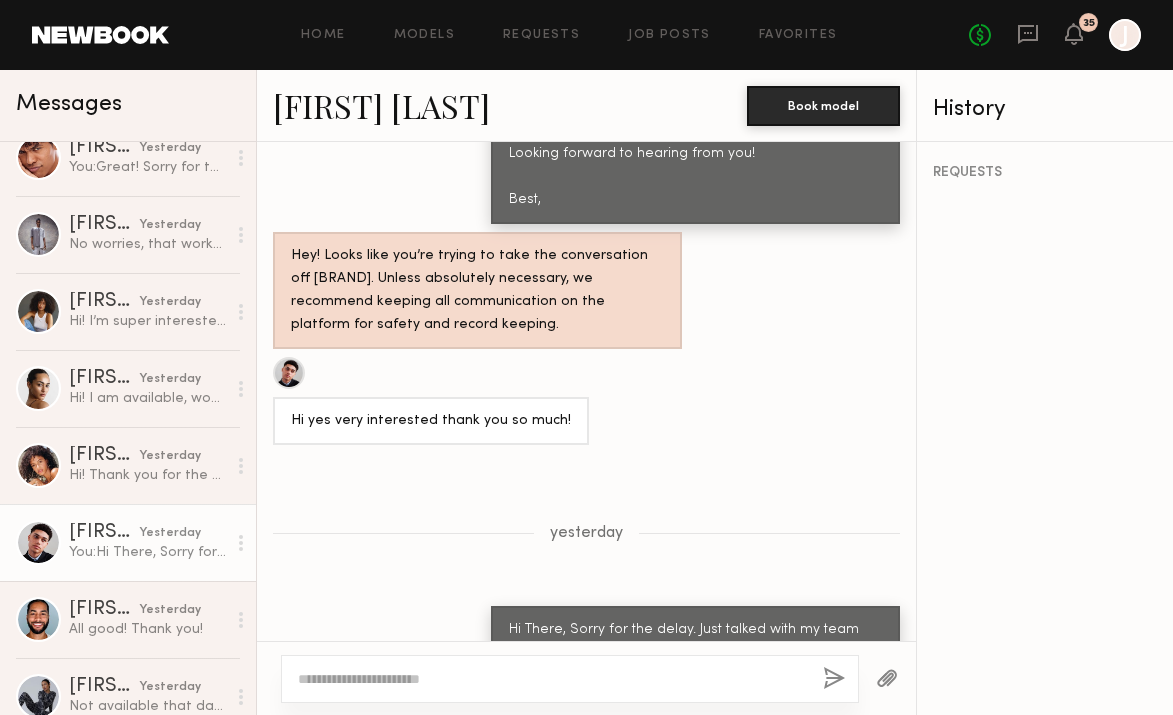 click 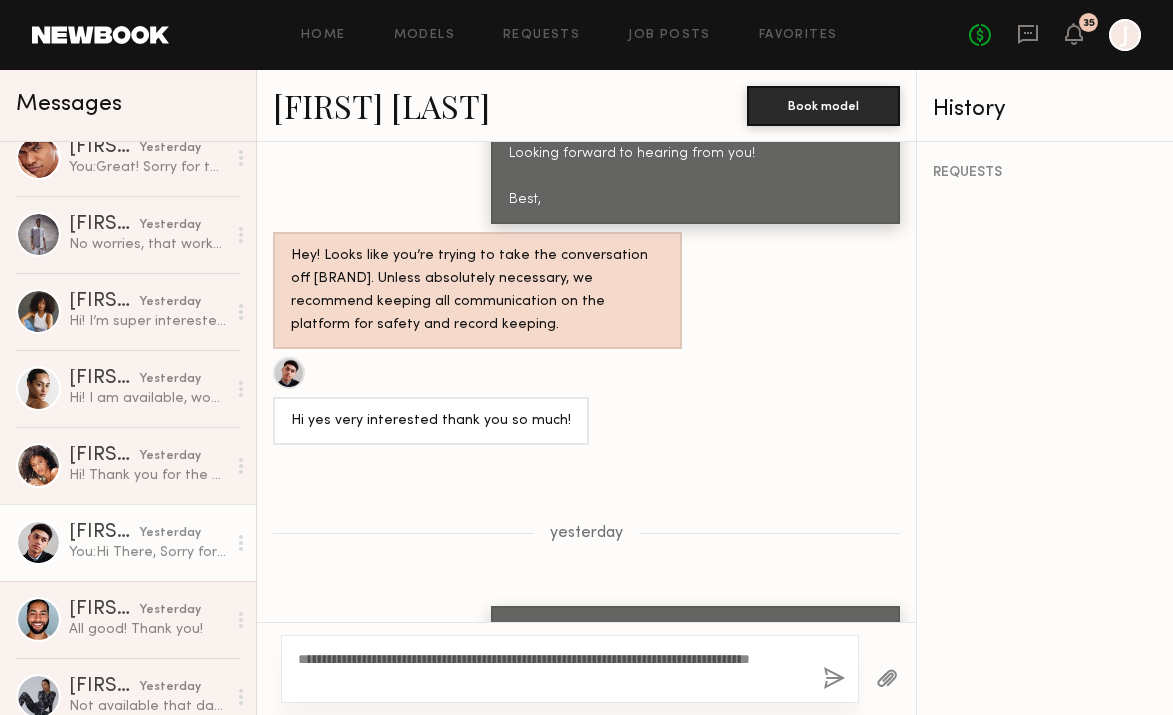 type on "**********" 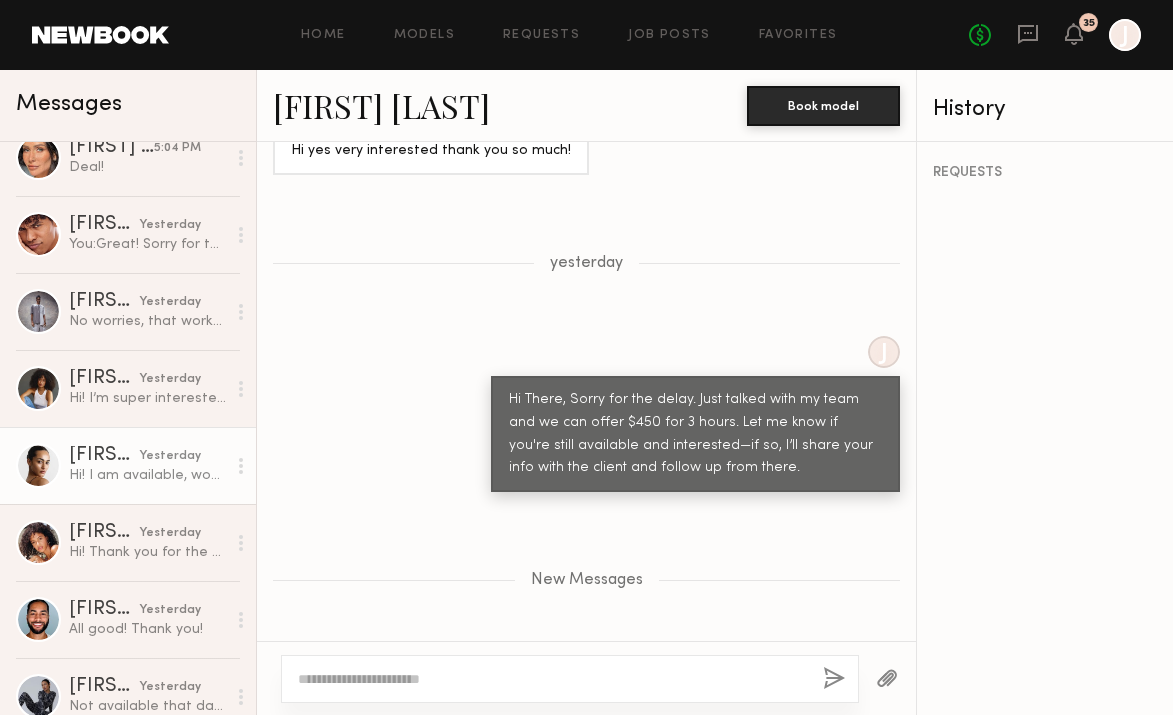 scroll, scrollTop: 2558, scrollLeft: 0, axis: vertical 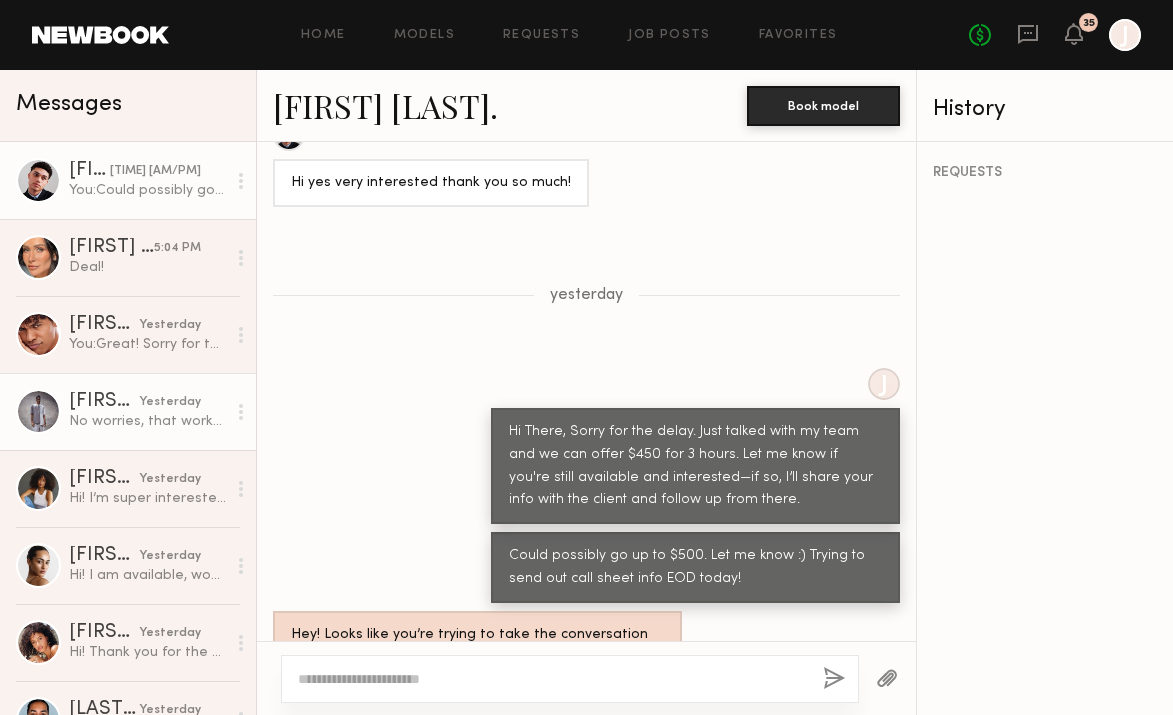 click on "No worries, that works for me" 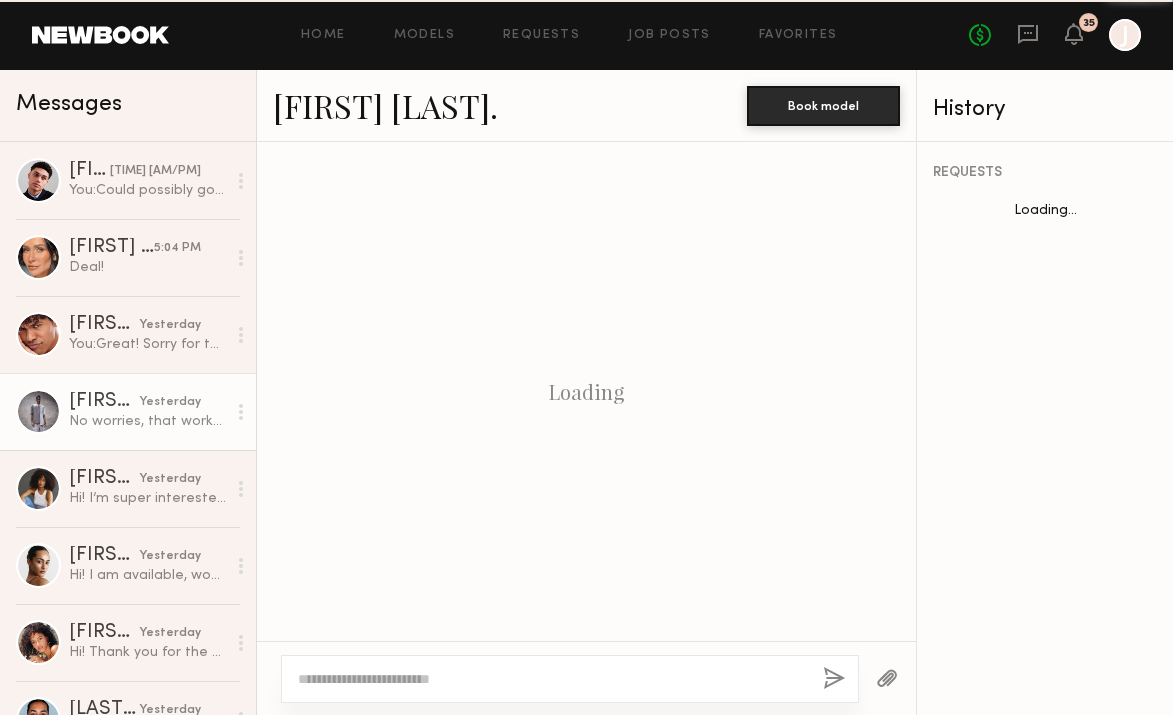 scroll, scrollTop: 1524, scrollLeft: 0, axis: vertical 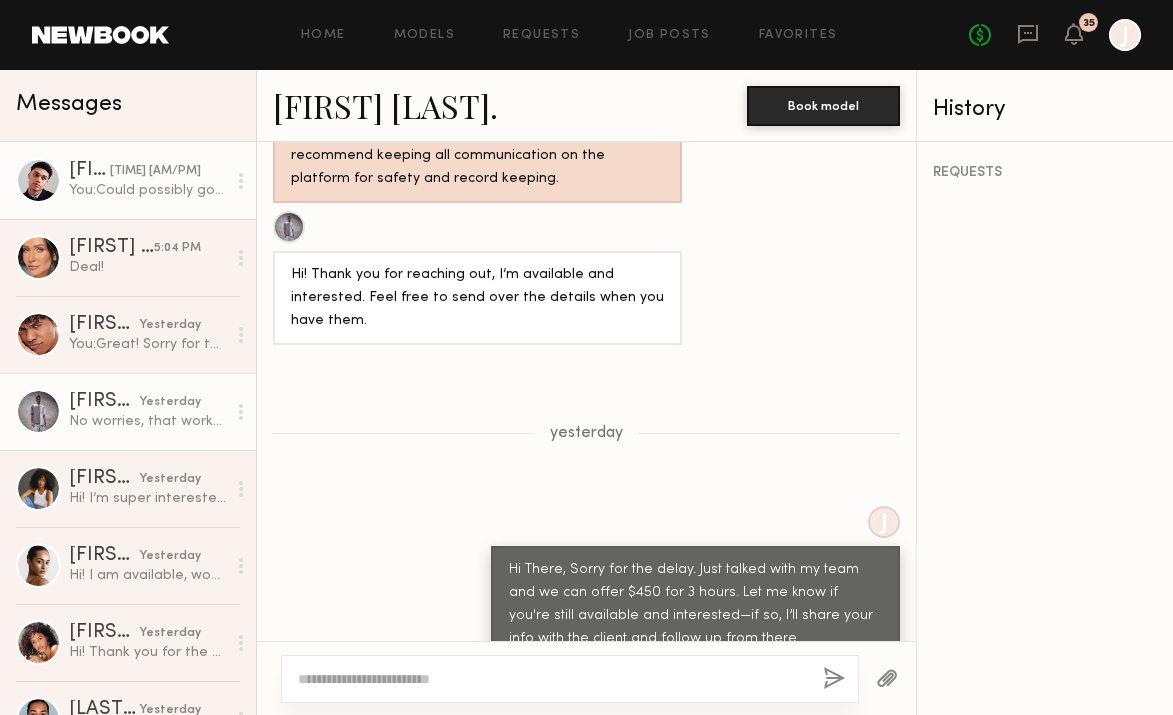 click on "[TIME] [AM/PM]" 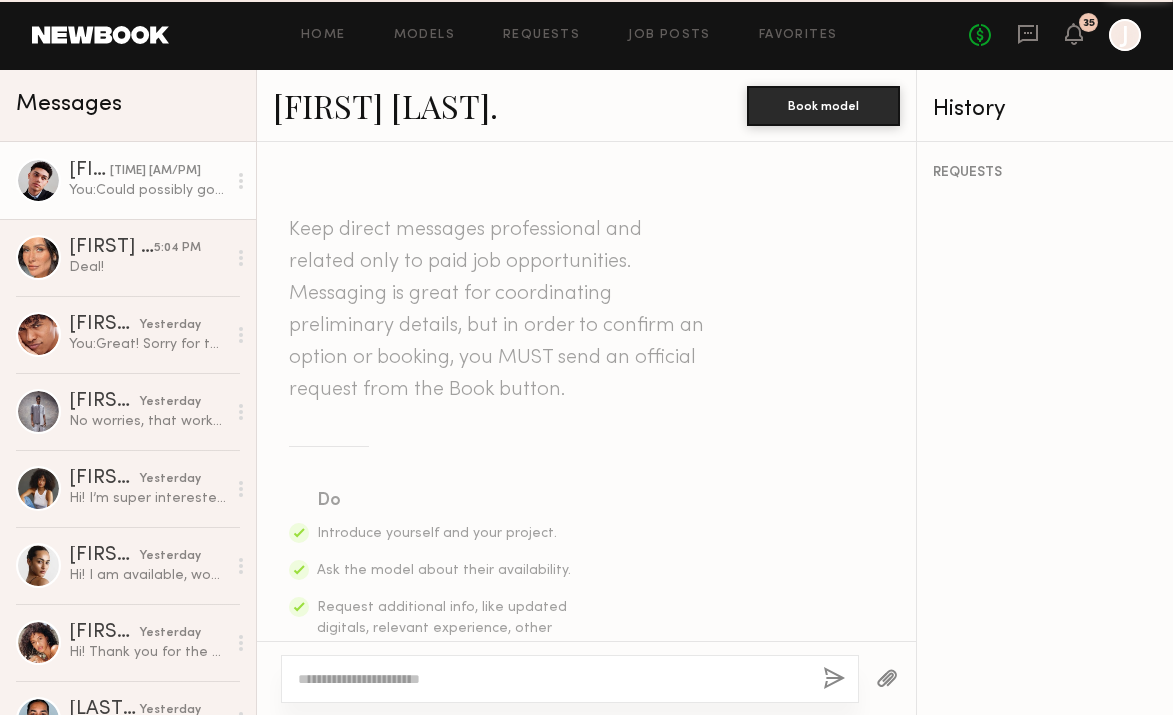 scroll, scrollTop: 2405, scrollLeft: 0, axis: vertical 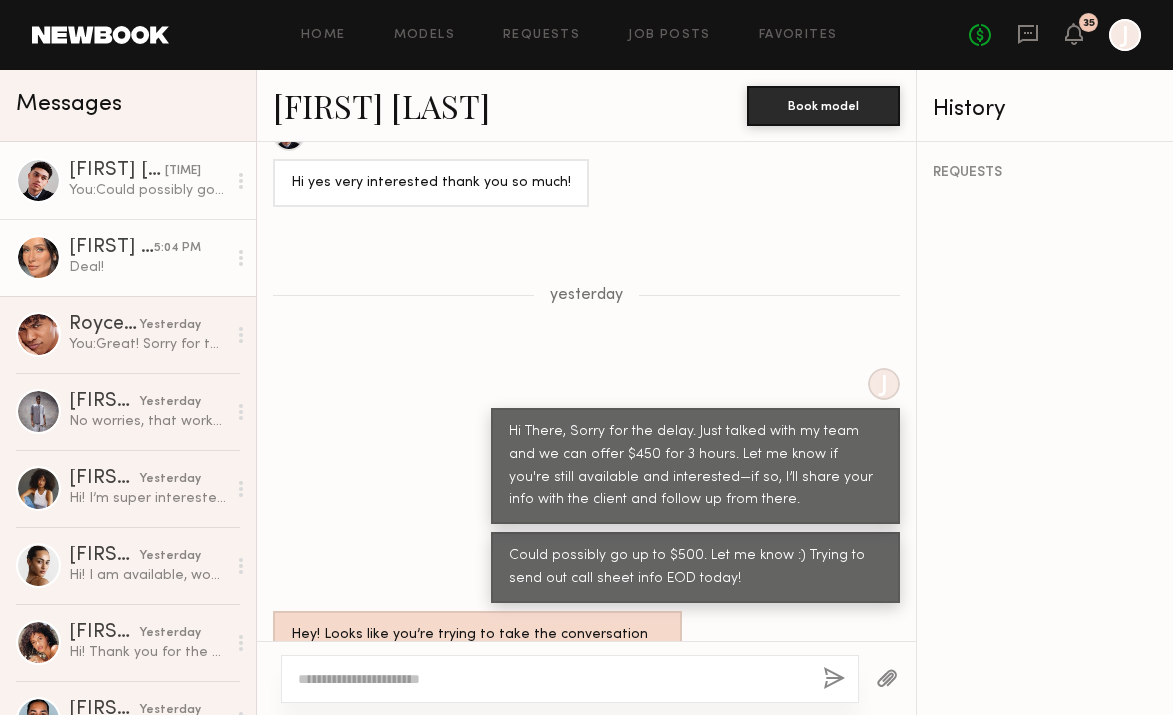 click on "yesterday" 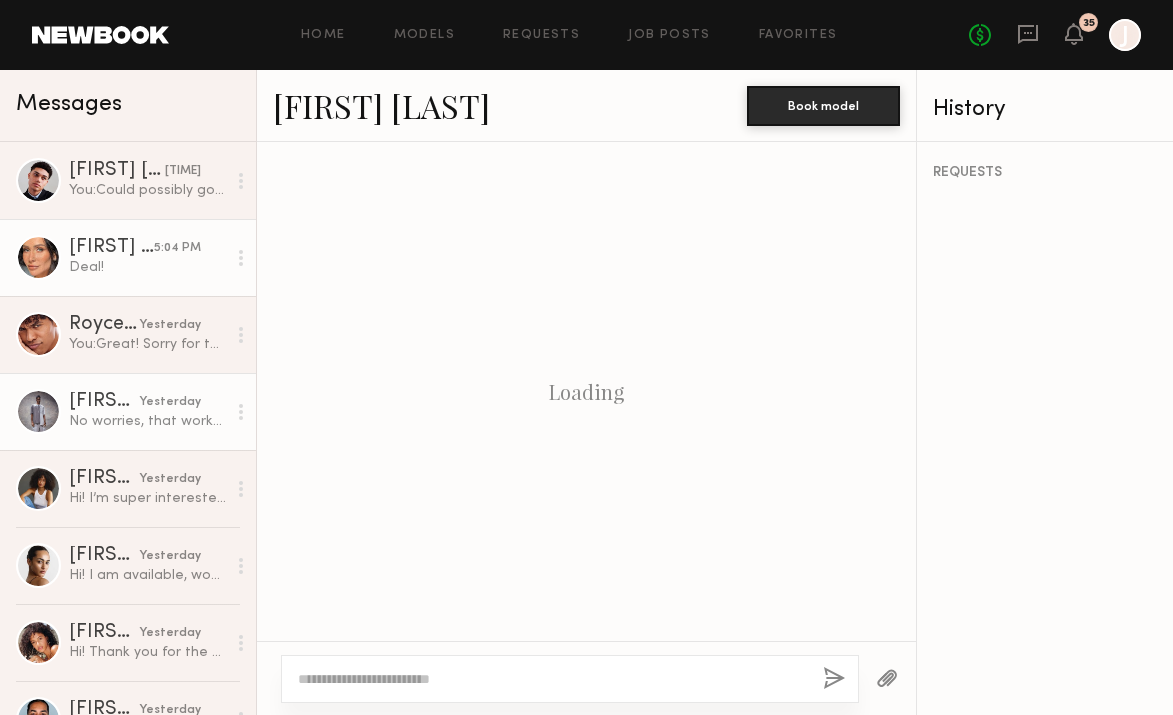 scroll, scrollTop: 1524, scrollLeft: 0, axis: vertical 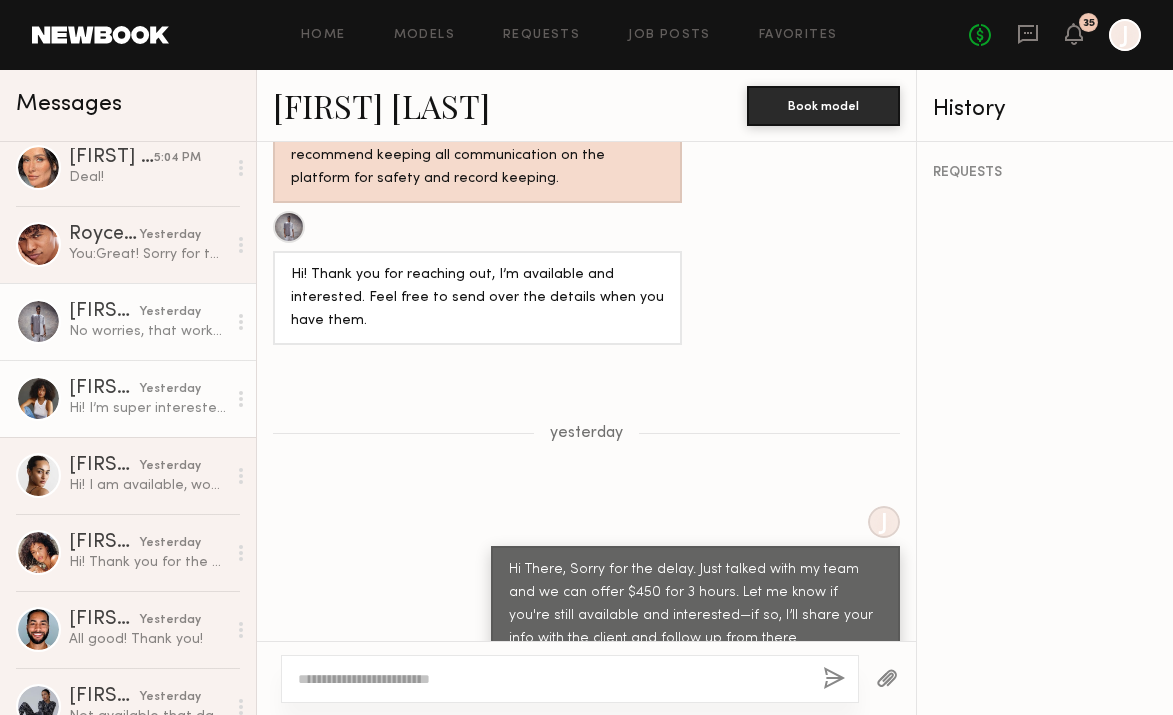 click on "[FIRST] [LAST]" 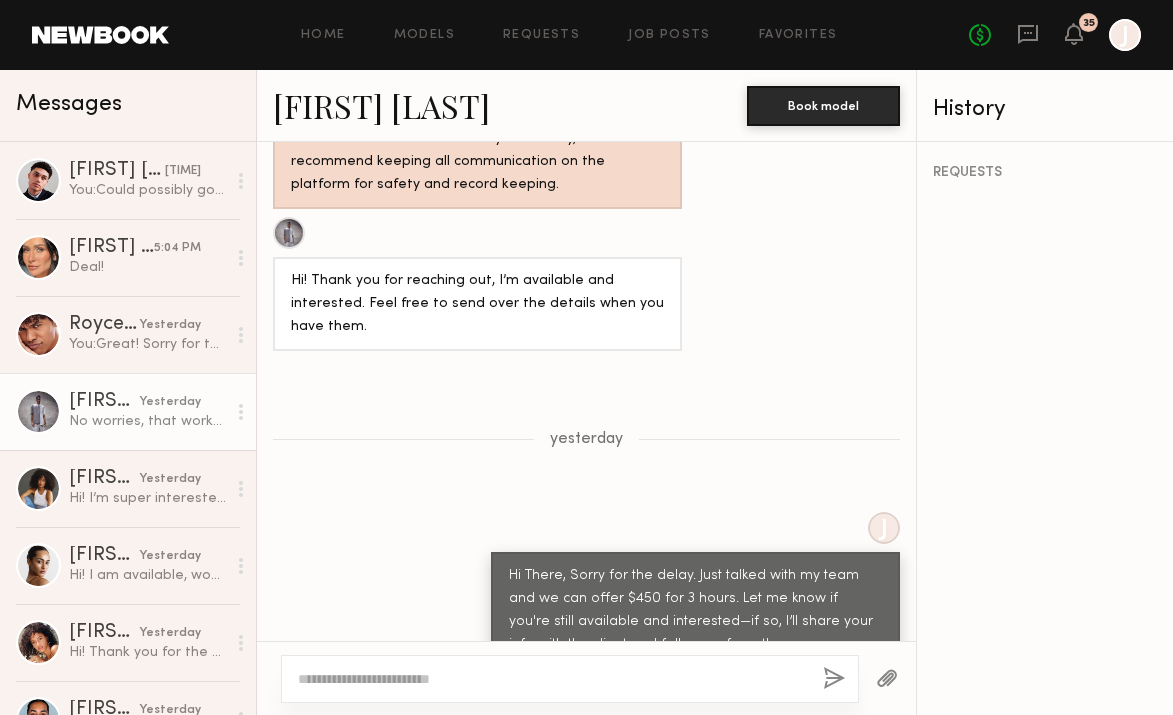 scroll, scrollTop: 0, scrollLeft: 0, axis: both 